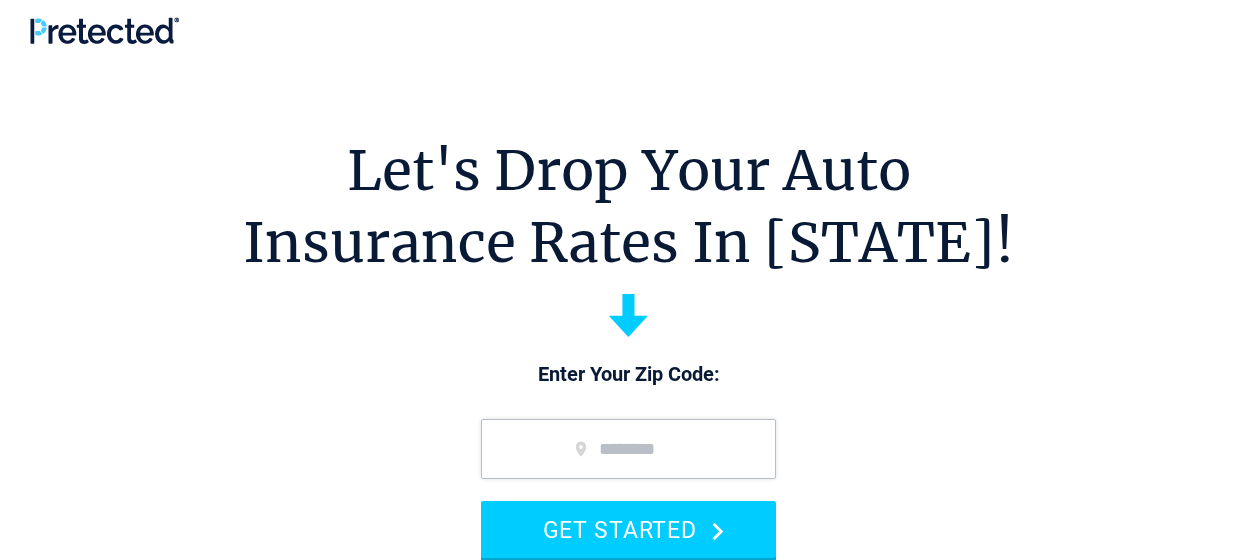 scroll, scrollTop: 0, scrollLeft: 0, axis: both 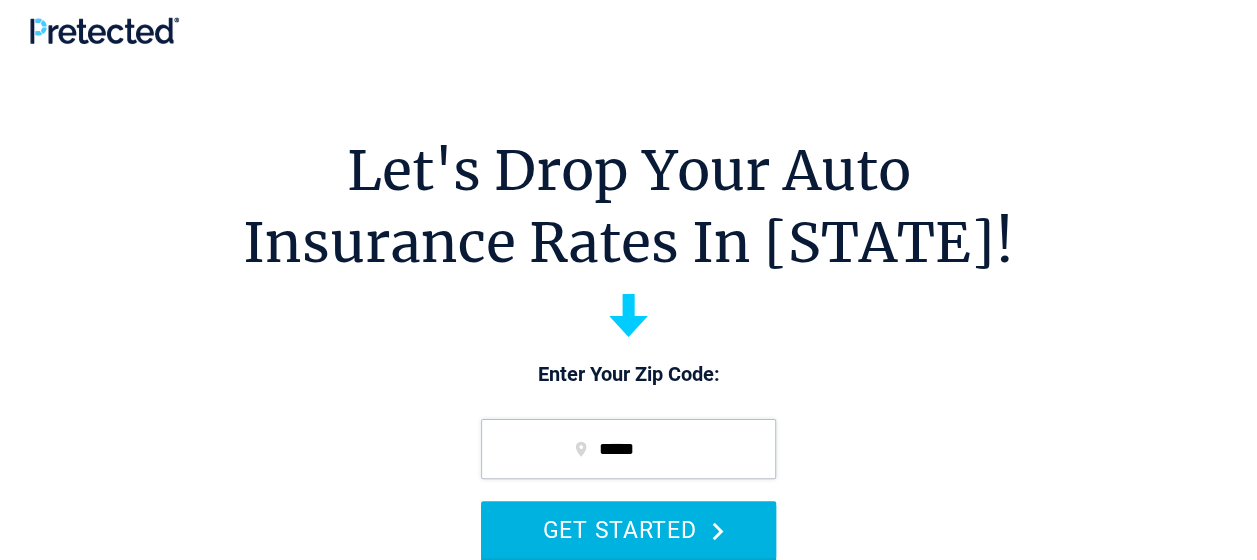 type on "*****" 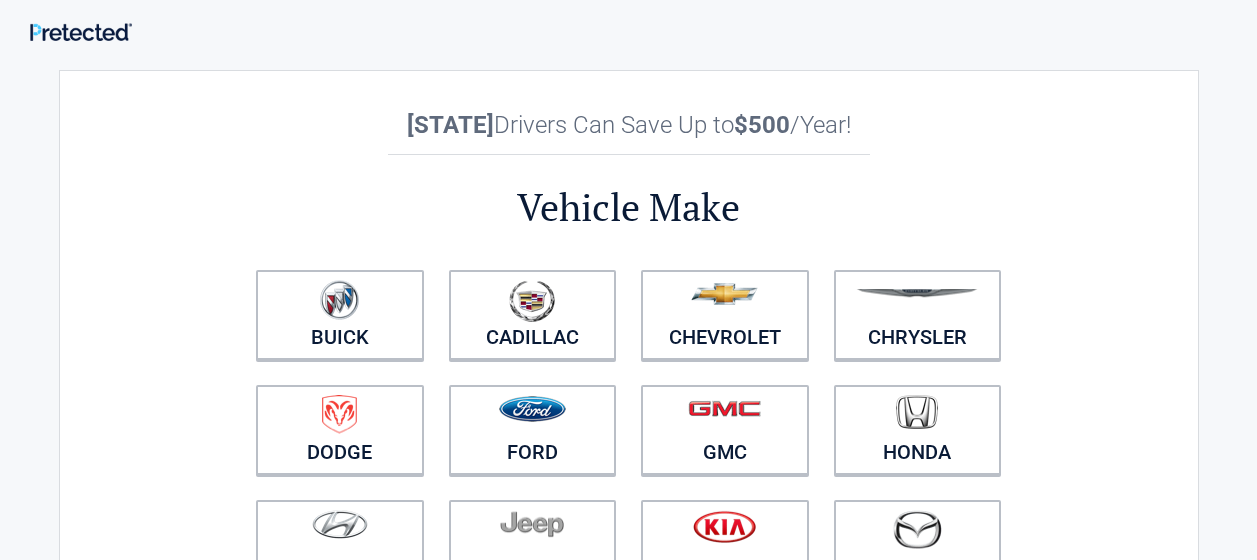scroll, scrollTop: 0, scrollLeft: 0, axis: both 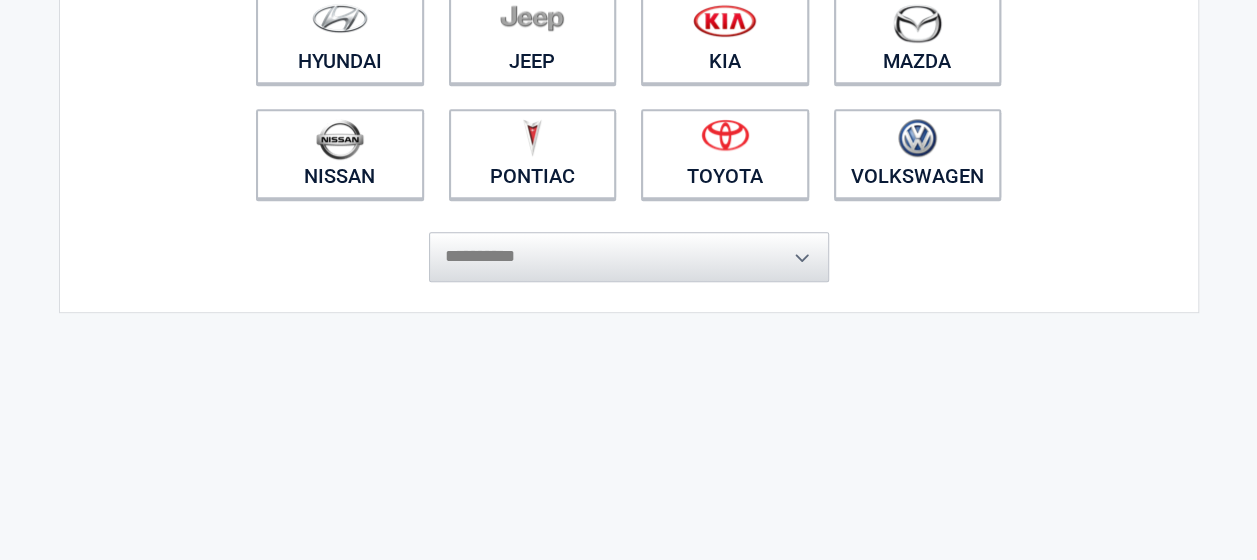 click on "**********" at bounding box center [629, 247] 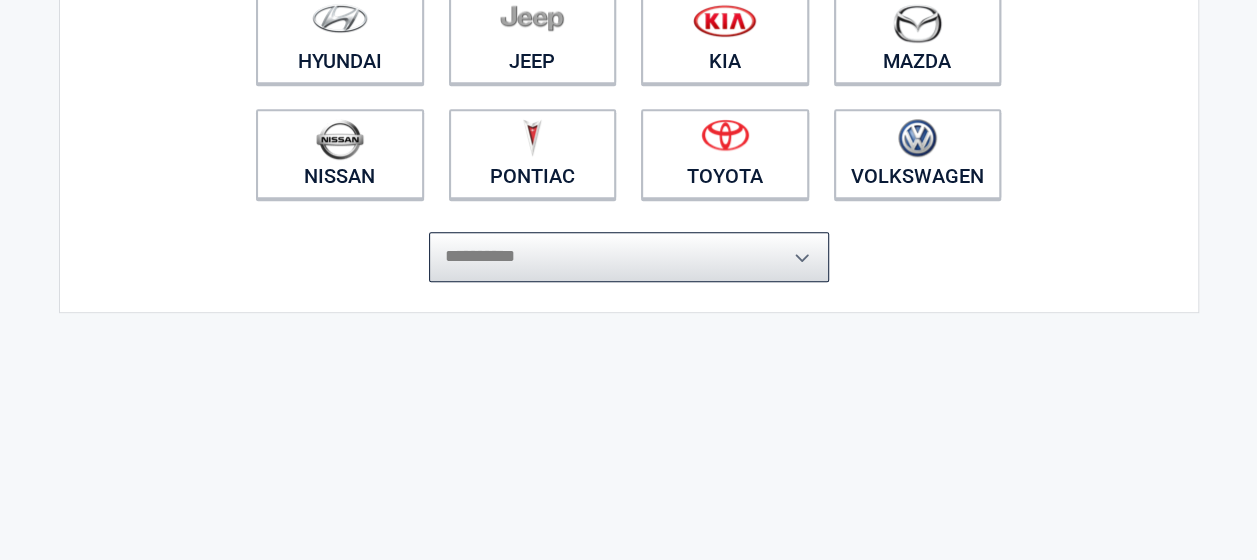 click on "**********" at bounding box center [629, 257] 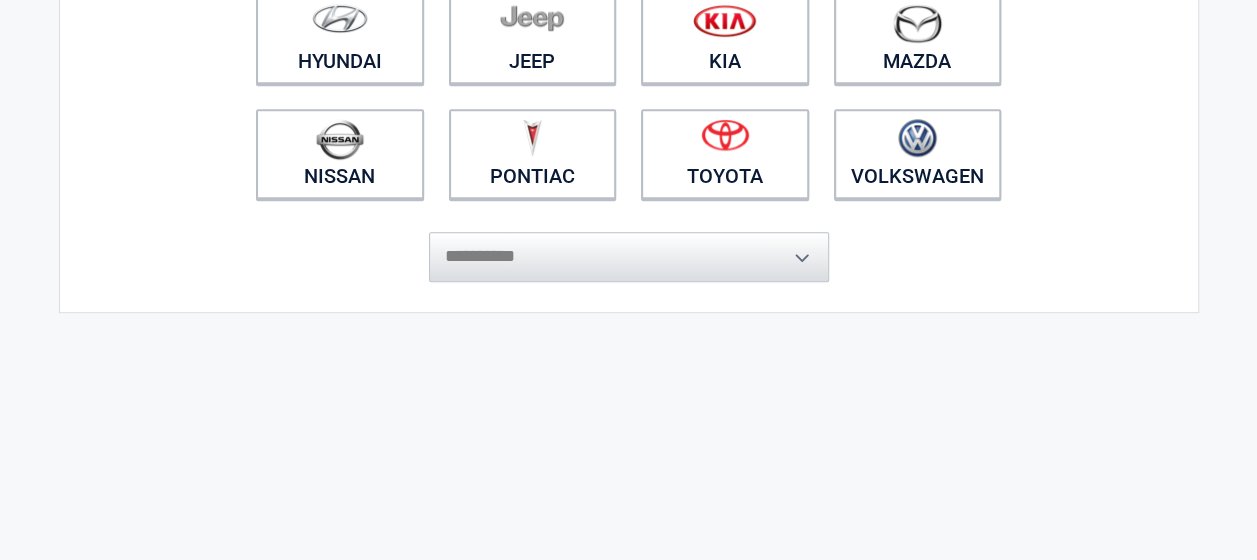 click on "**********" at bounding box center [629, -62] 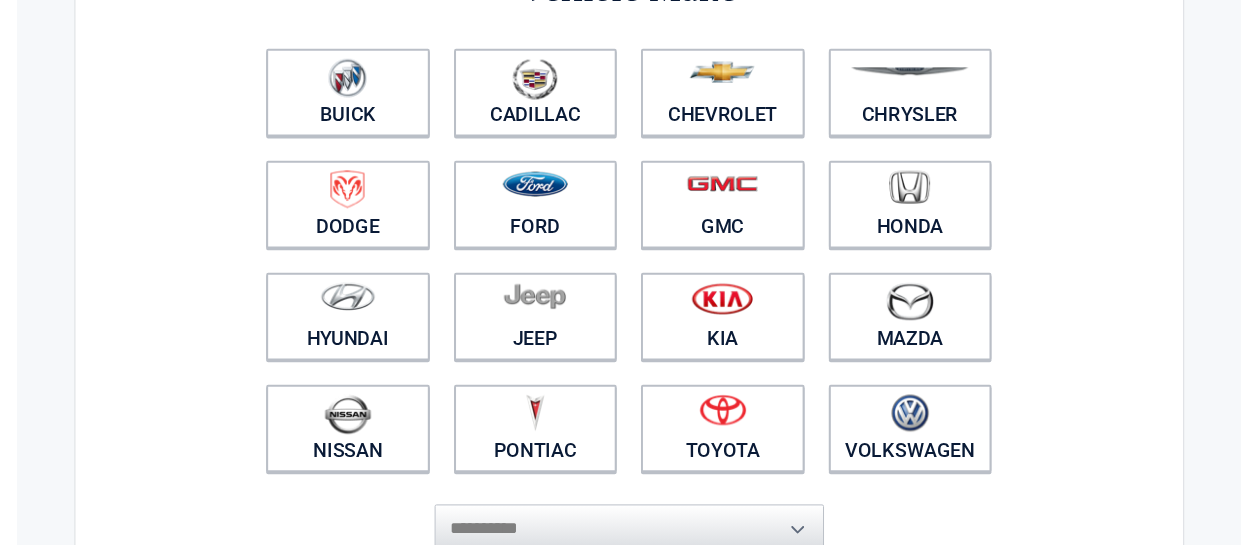 scroll, scrollTop: 209, scrollLeft: 0, axis: vertical 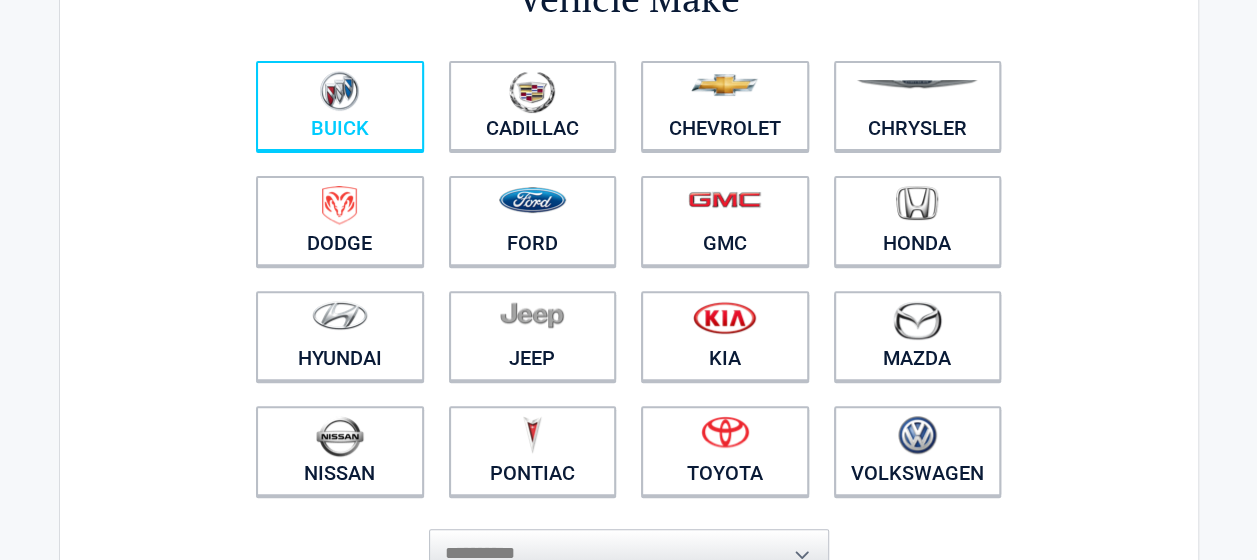 click at bounding box center [340, 93] 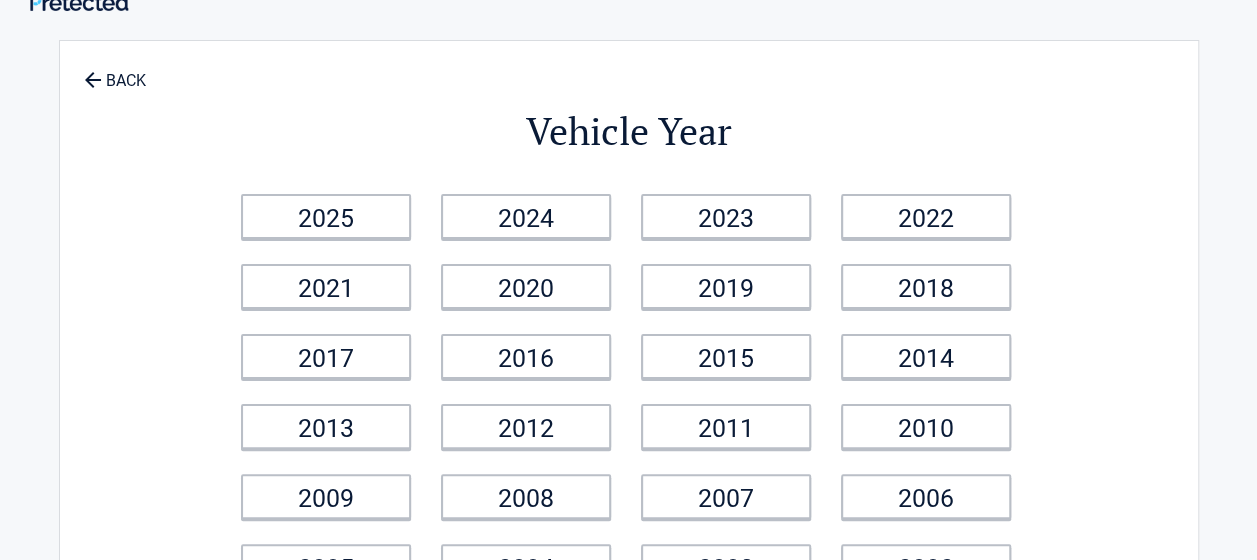 scroll, scrollTop: 0, scrollLeft: 0, axis: both 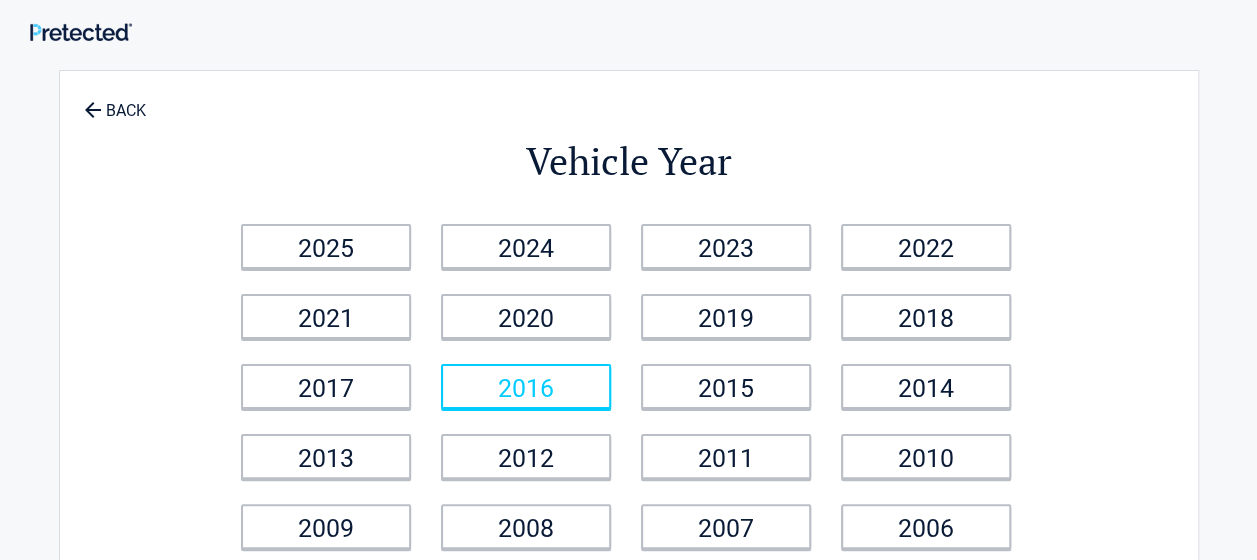 click on "2016" at bounding box center (526, 386) 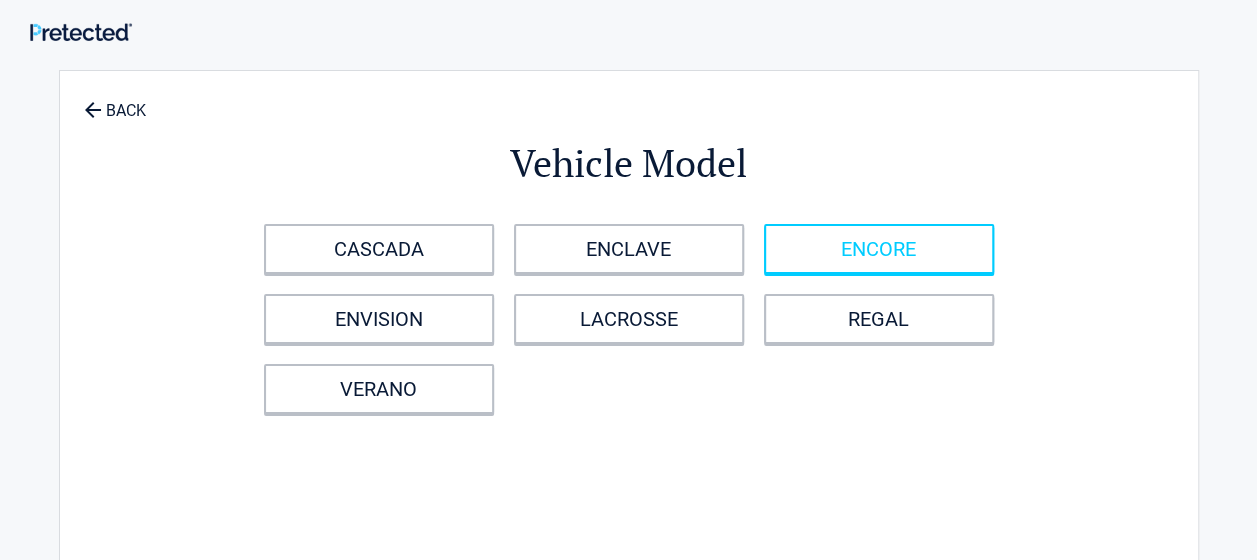 click on "ENCORE" at bounding box center (879, 249) 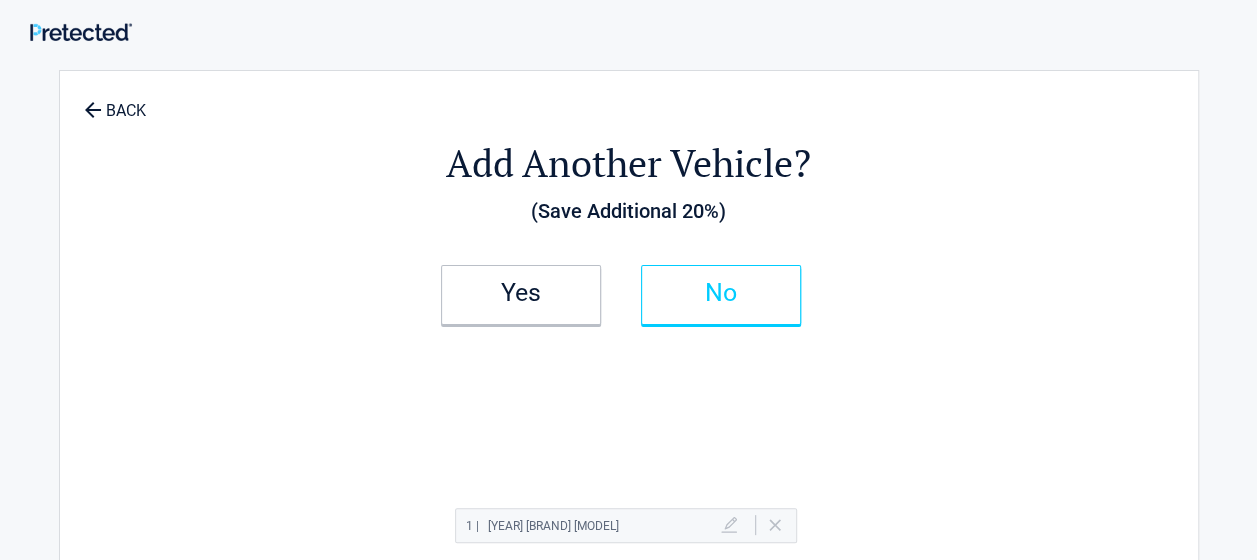 click on "No" at bounding box center [721, 293] 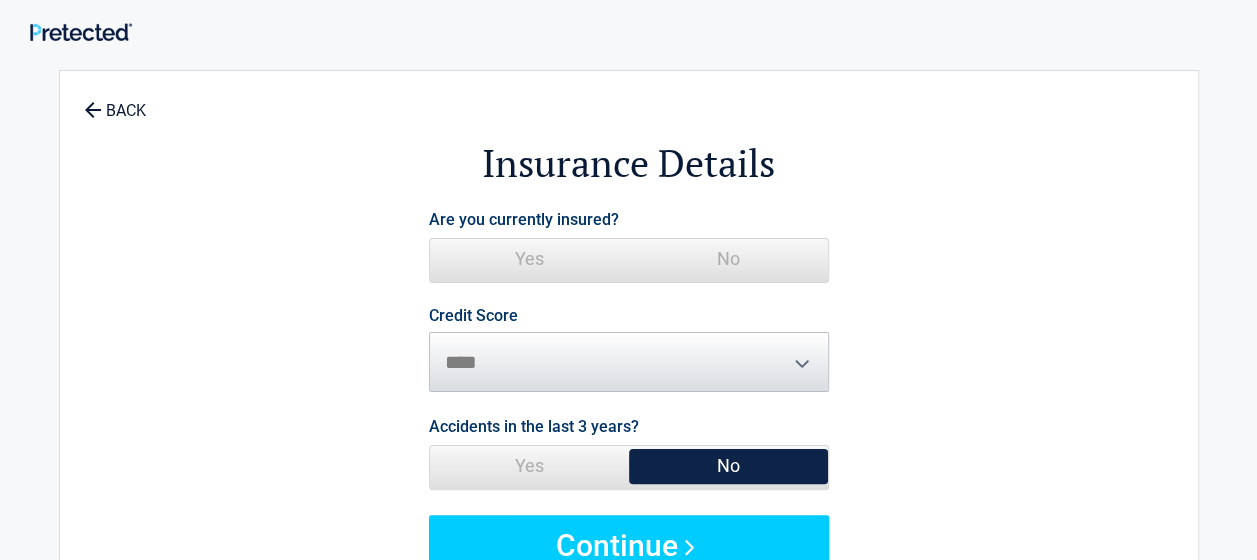 click on "No" at bounding box center [728, 259] 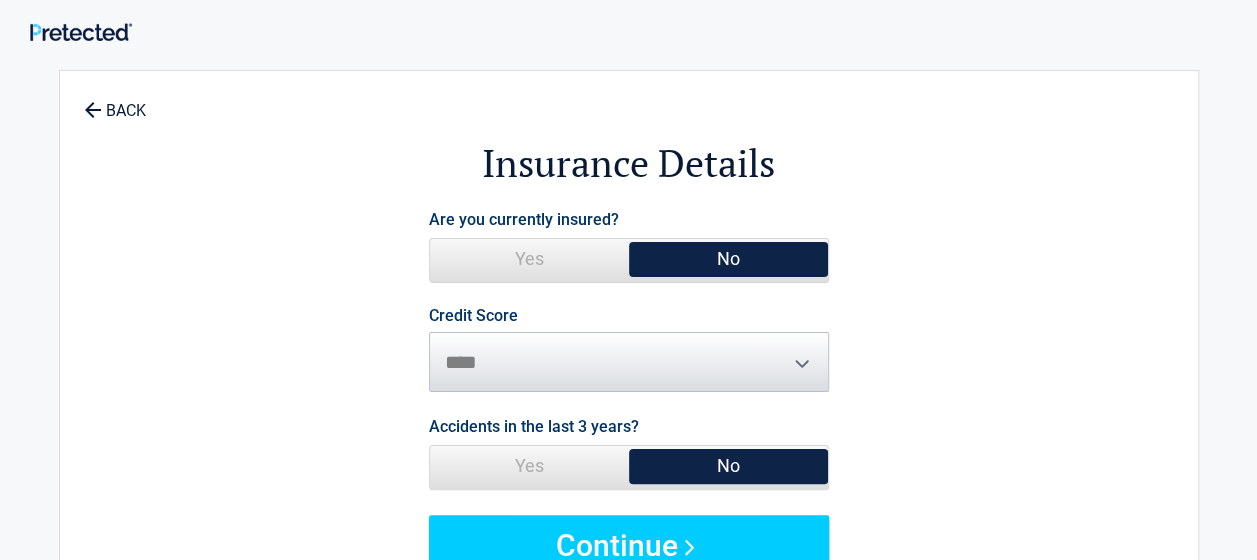click on "Credit Score
*********
****
*******
****" at bounding box center (629, 350) 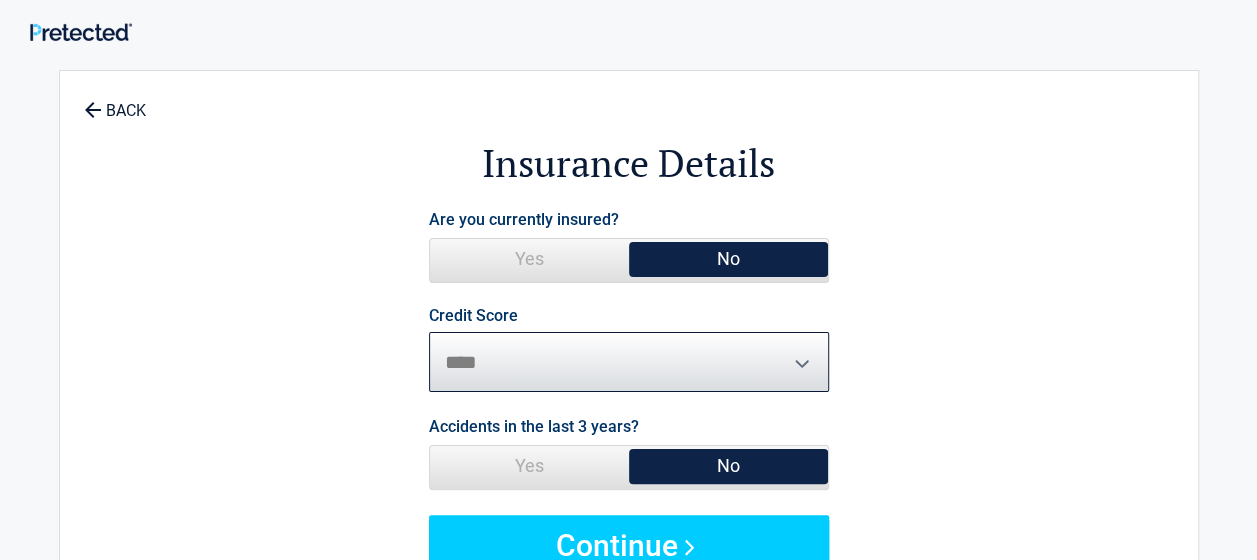 click on "*********
****
*******
****" at bounding box center (629, 362) 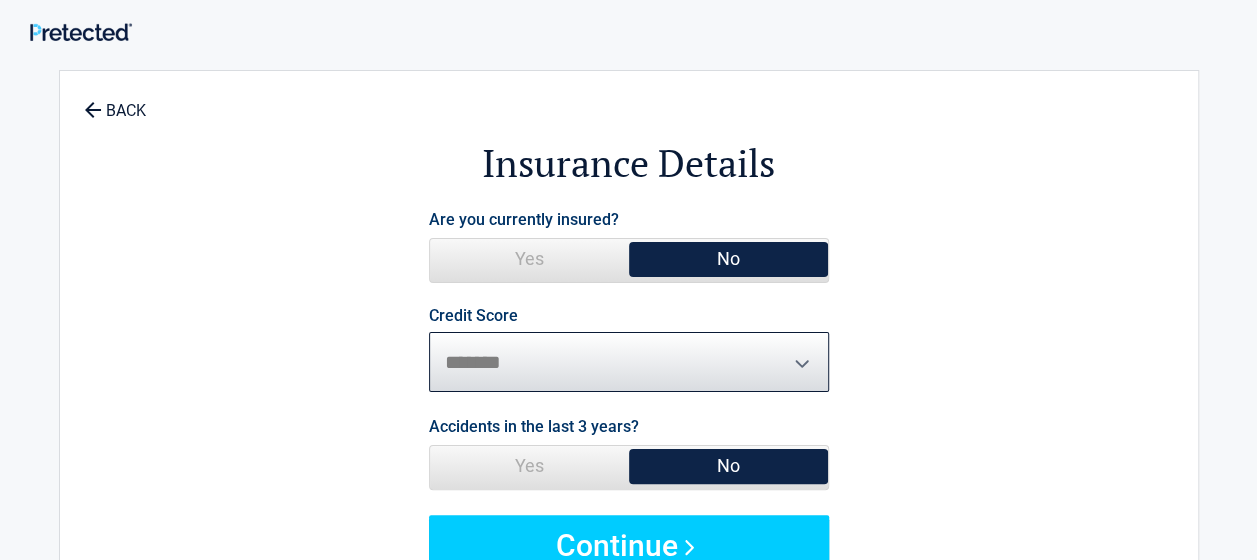 click on "*********
****
*******
****" at bounding box center [629, 362] 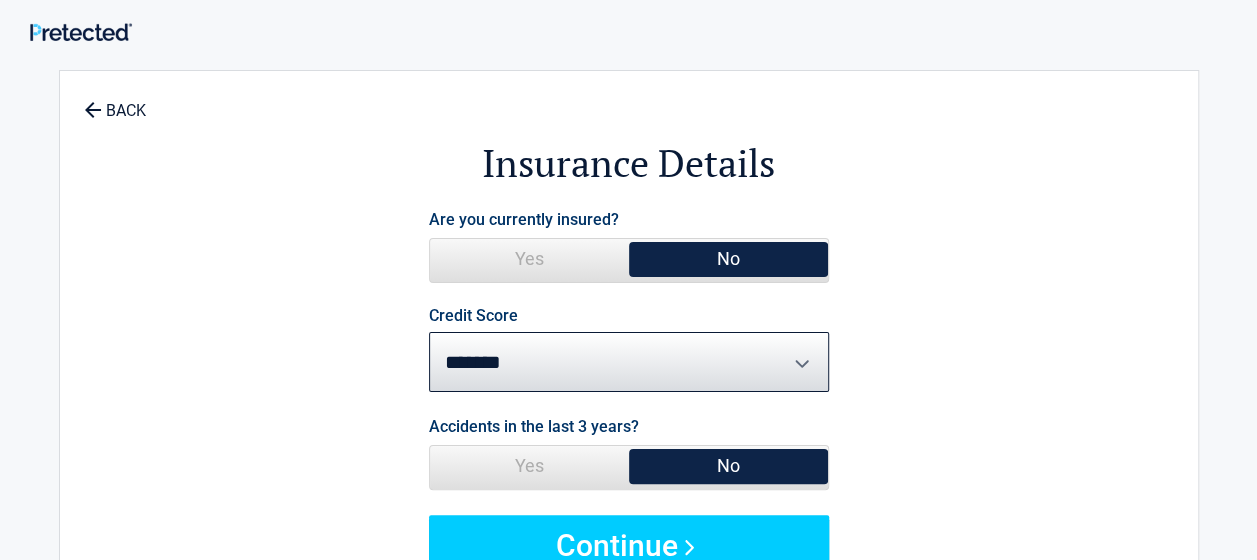 click on "Yes" at bounding box center [529, 466] 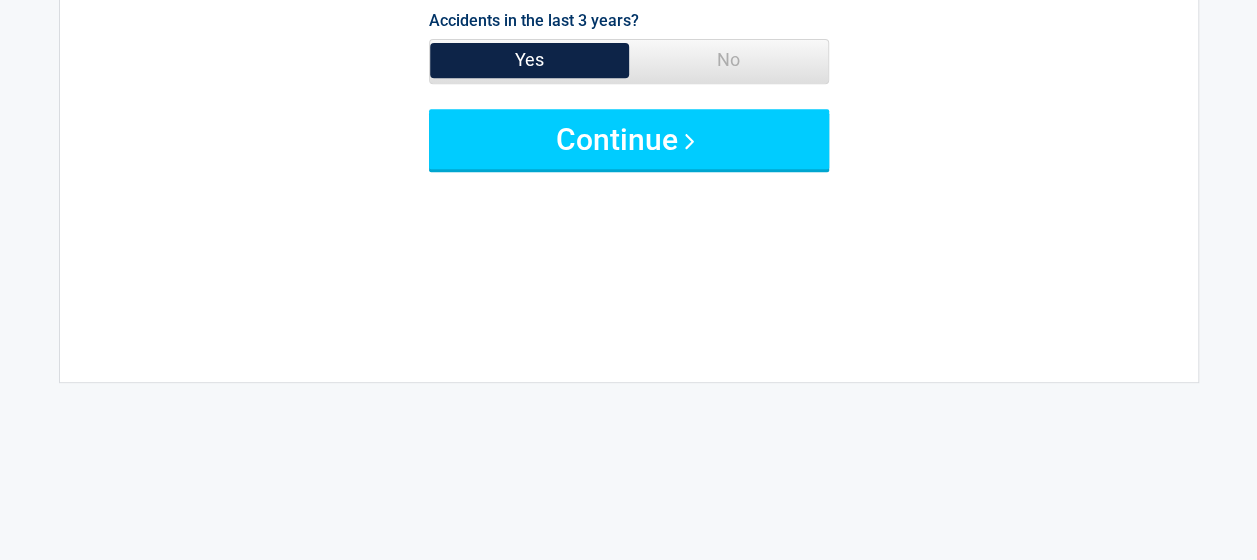 scroll, scrollTop: 402, scrollLeft: 0, axis: vertical 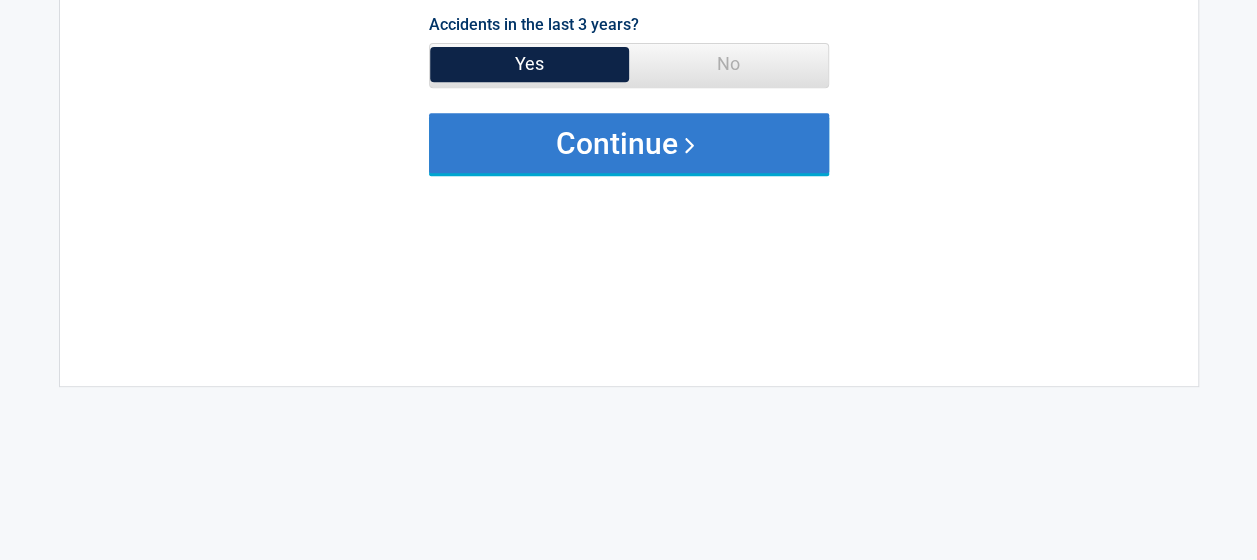 click on "Continue" at bounding box center [629, 143] 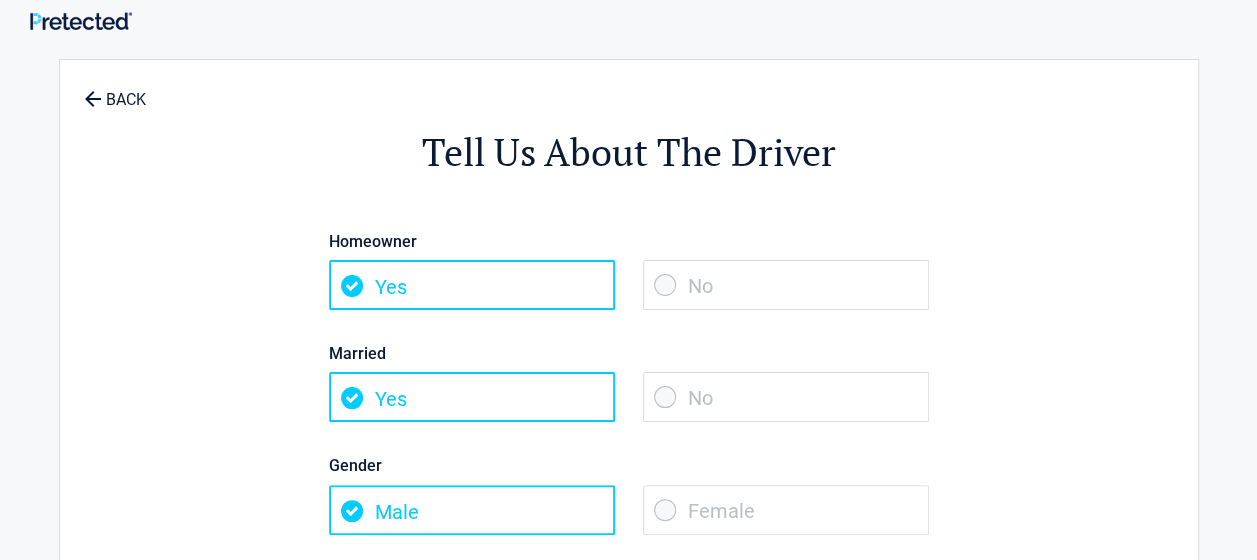 scroll, scrollTop: 0, scrollLeft: 0, axis: both 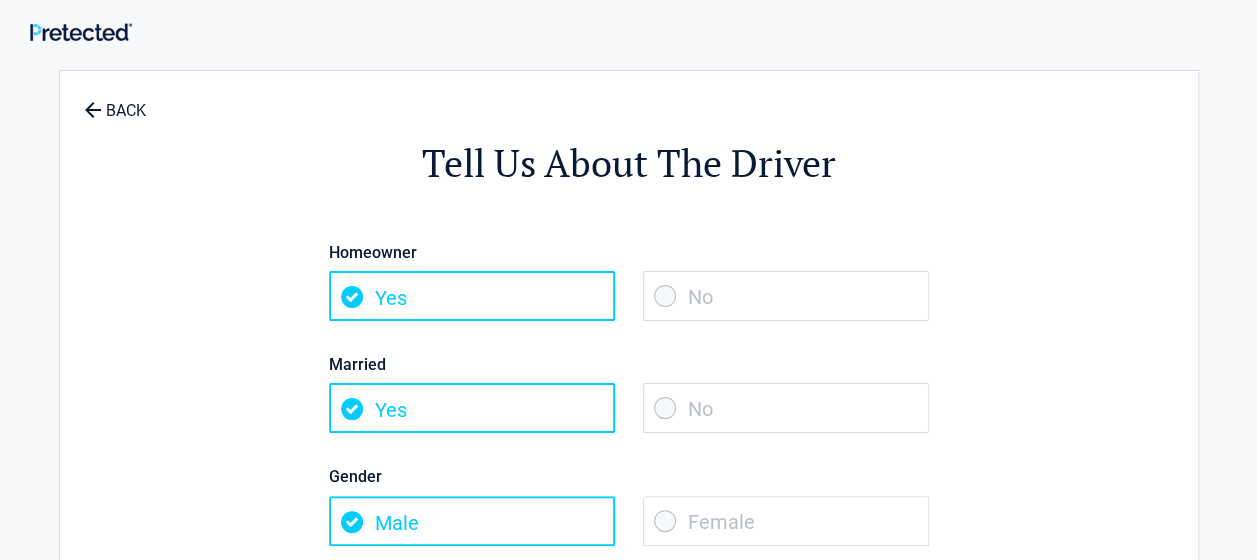 click on "No" at bounding box center (786, 296) 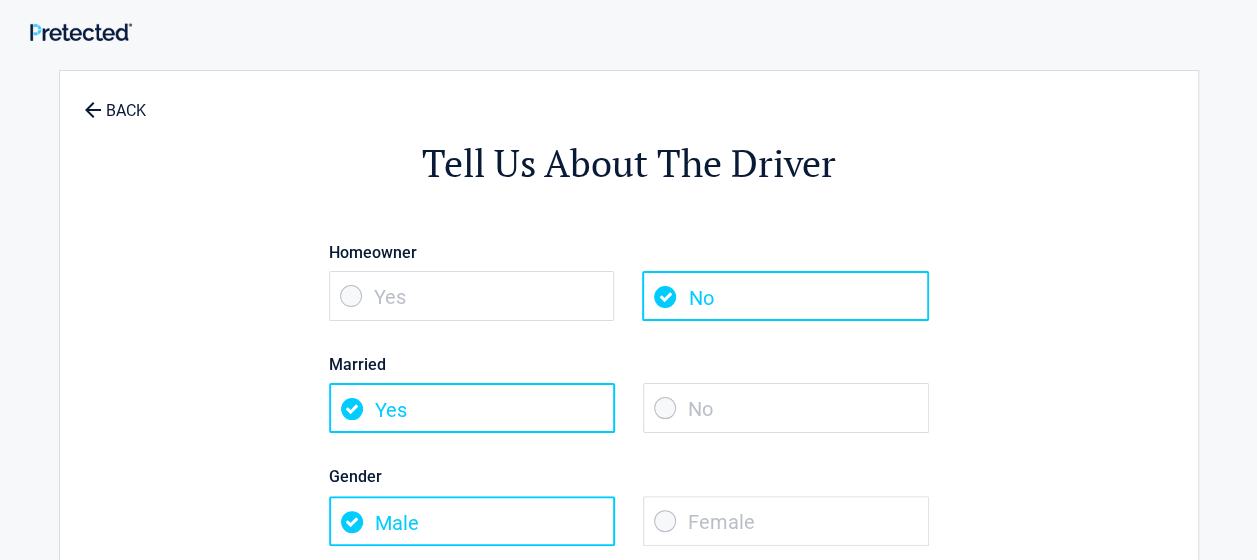 click on "No" at bounding box center [786, 408] 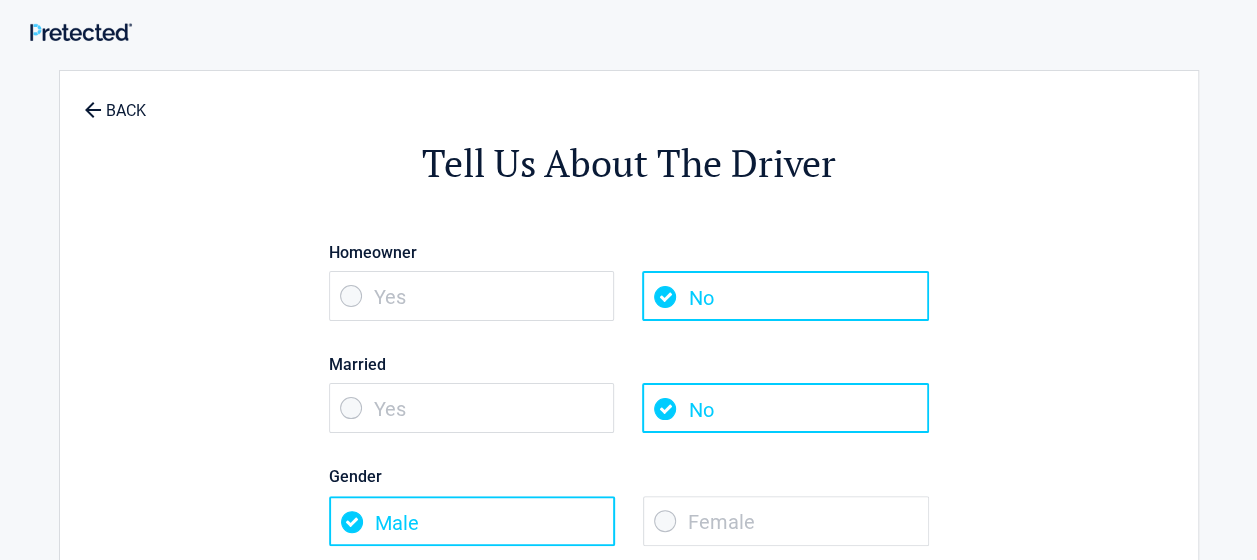 click on "Female" at bounding box center (786, 521) 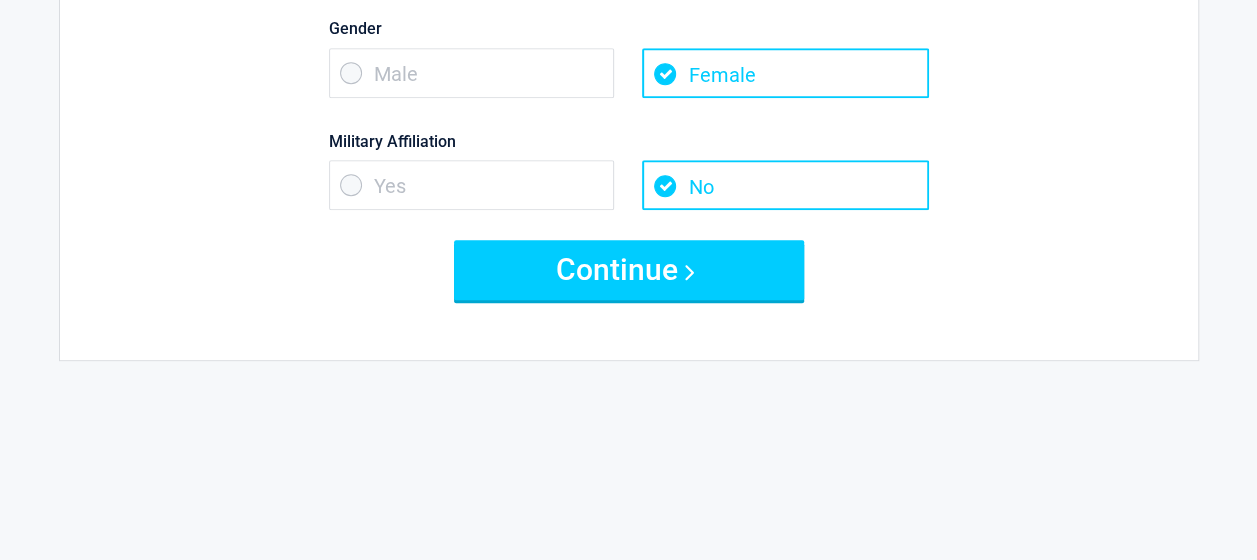 scroll, scrollTop: 446, scrollLeft: 0, axis: vertical 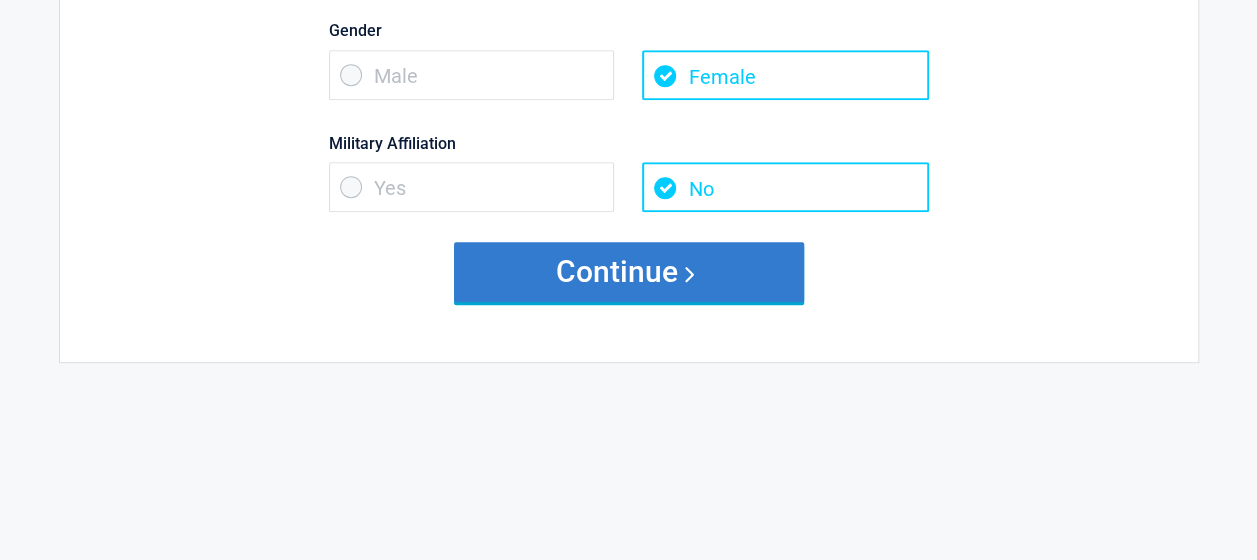 click on "Continue" at bounding box center [629, 272] 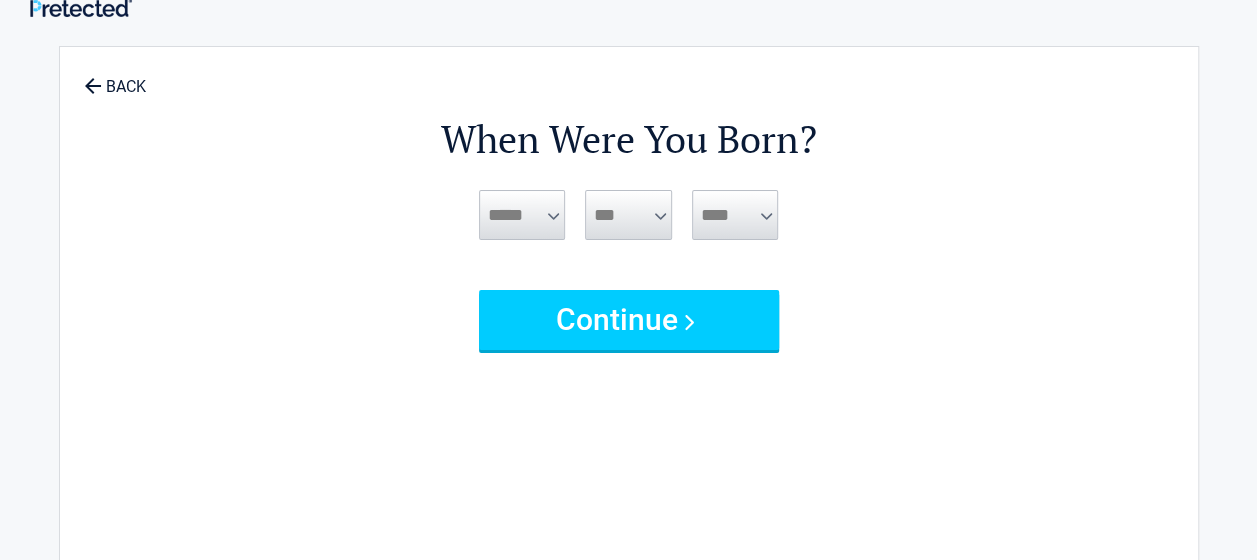 scroll, scrollTop: 0, scrollLeft: 0, axis: both 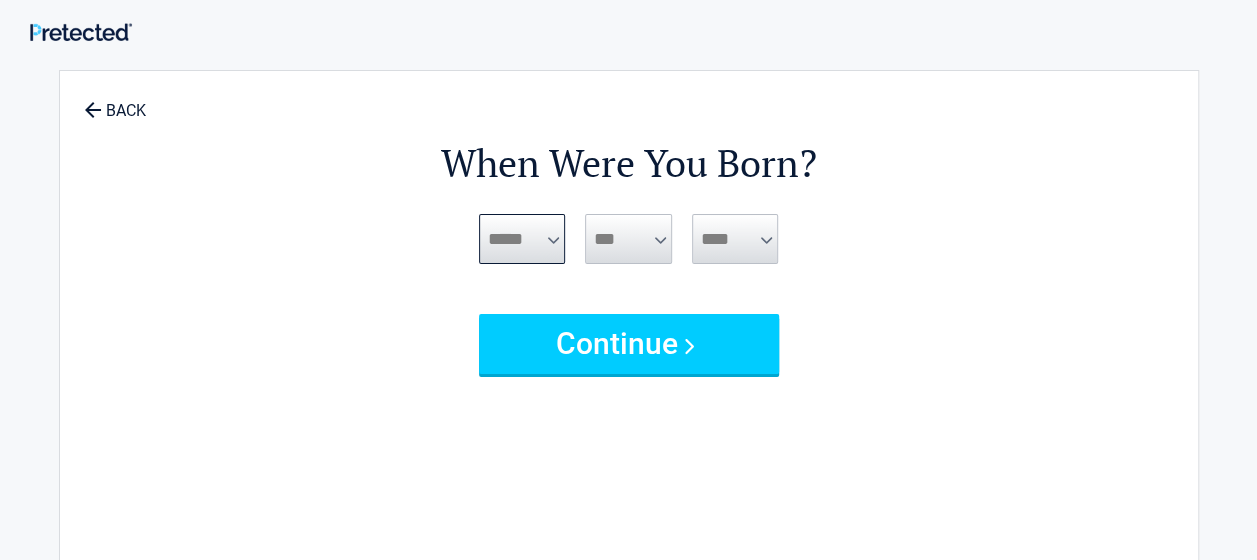 click on "*****
***
***
***
***
***
***
***
***
***
***
***
***" at bounding box center [522, 239] 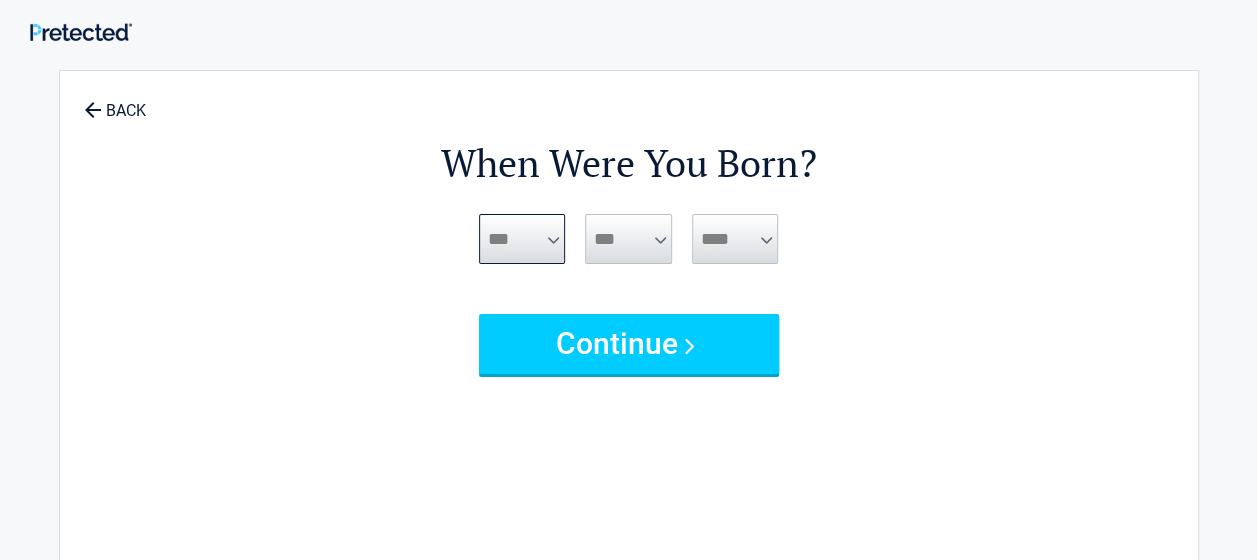 click on "*****
***
***
***
***
***
***
***
***
***
***
***
***" at bounding box center (522, 239) 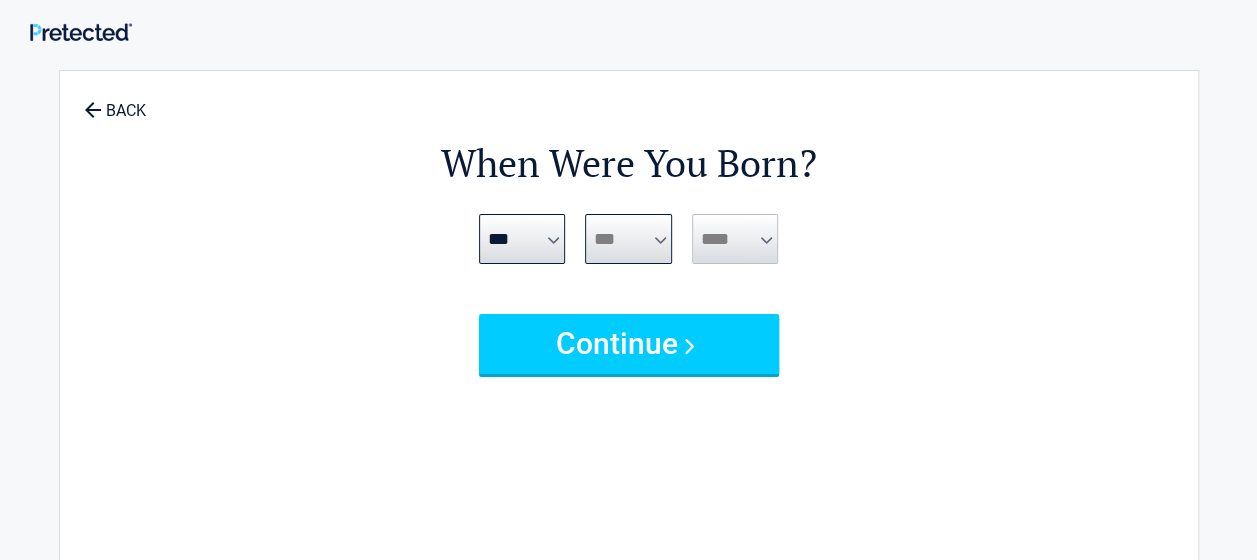 click on "*** * * * * * * * * * ** ** ** ** ** ** ** ** ** ** ** ** ** ** ** ** ** ** ** ** **" at bounding box center (628, 239) 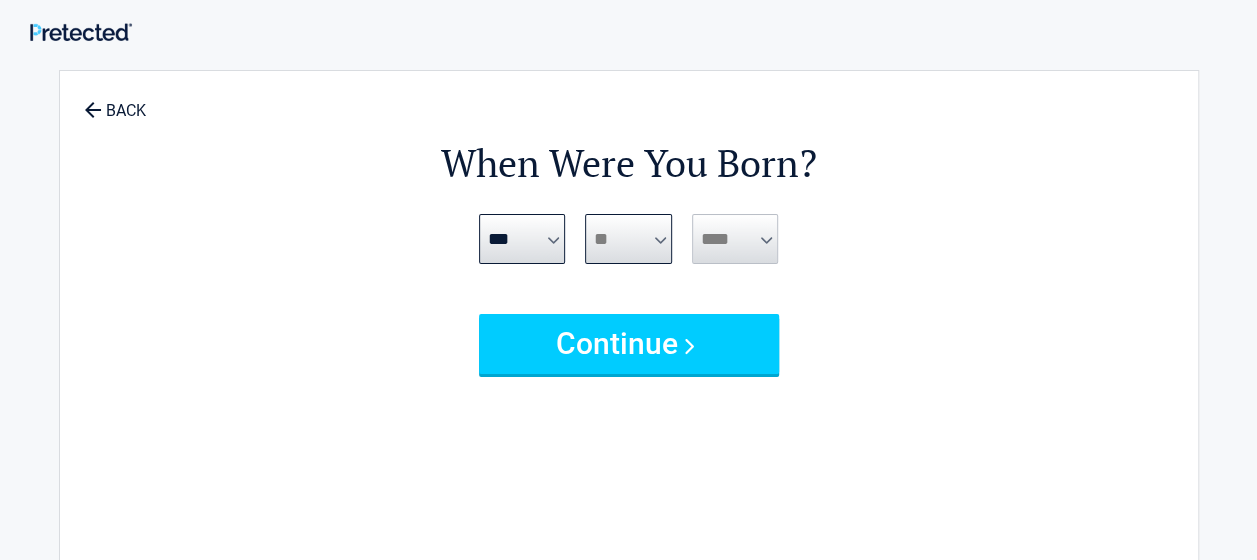 click on "*** * * * * * * * * * ** ** ** ** ** ** ** ** ** ** ** ** ** ** ** ** ** ** ** ** **" at bounding box center [628, 239] 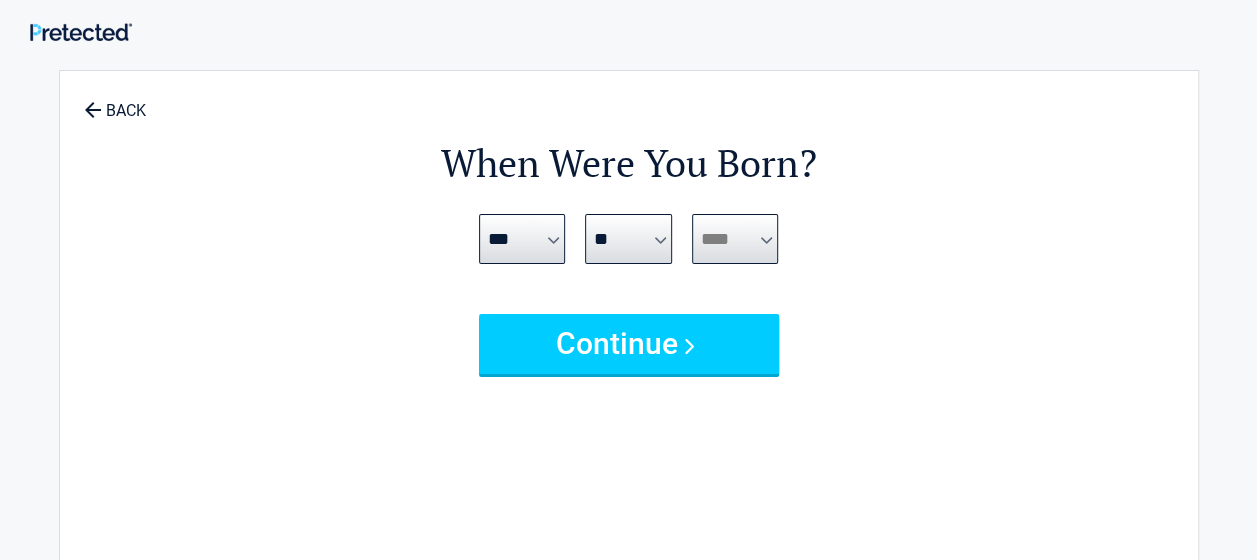 click on "****
****
****
****
****
****
****
****
****
****
****
****
****
****
****
****
****
****
****
****
****
****
****
****
****
****
****
****
****
****
****
****
****
****
****
****
****
****
****
****
****
****
****
****
****
****
****
****
****
****
****
****
****
****
****
****
****
****
****
****
****
****
****
****" at bounding box center (735, 239) 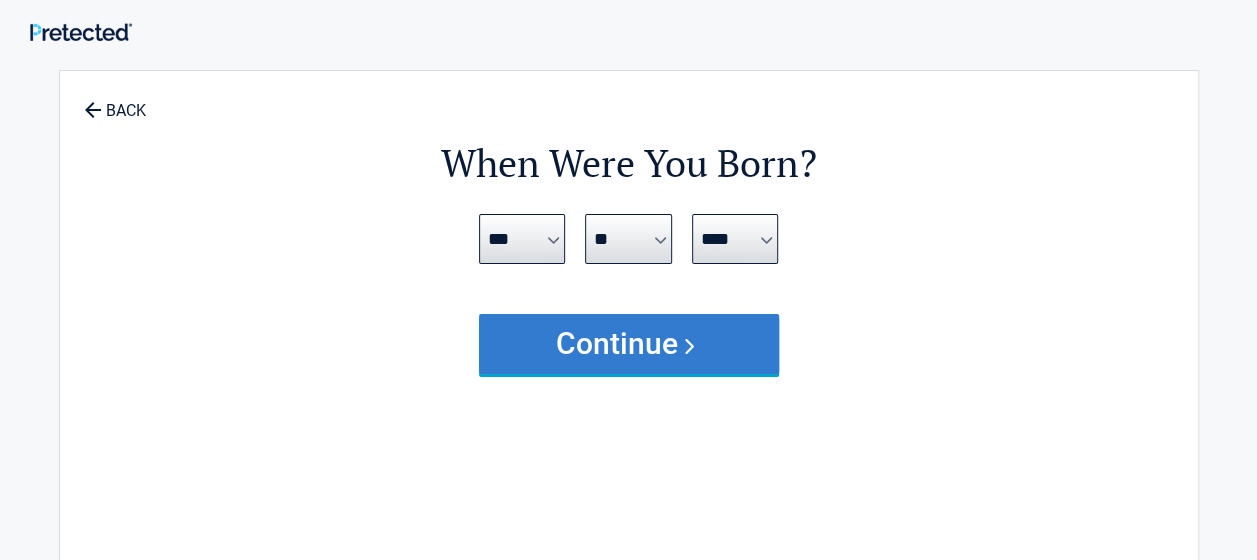 click on "Continue" at bounding box center (629, 344) 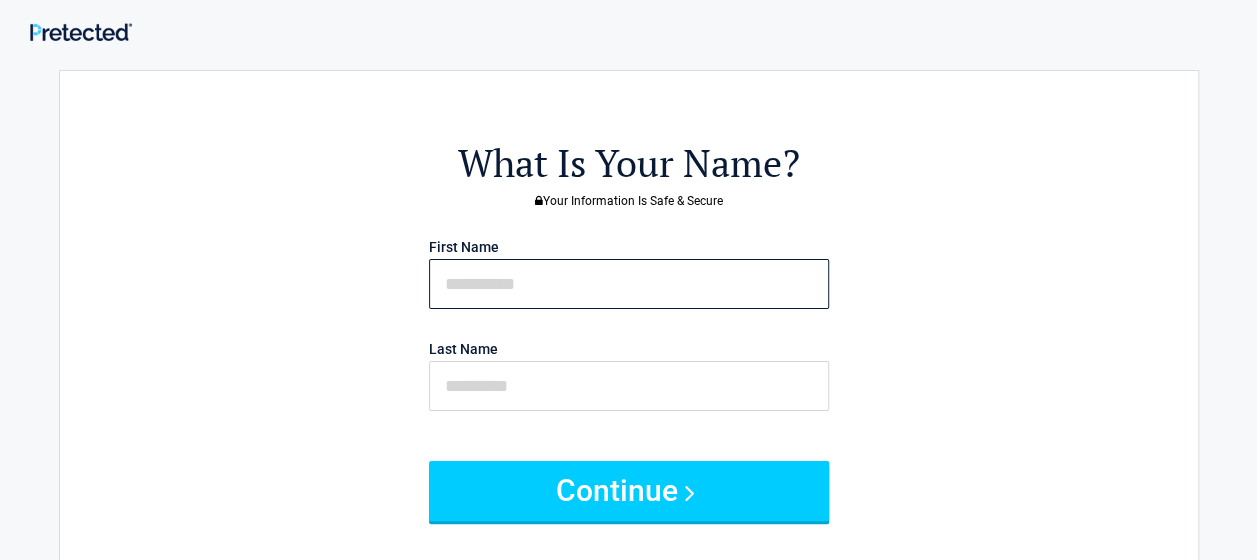 click at bounding box center (629, 284) 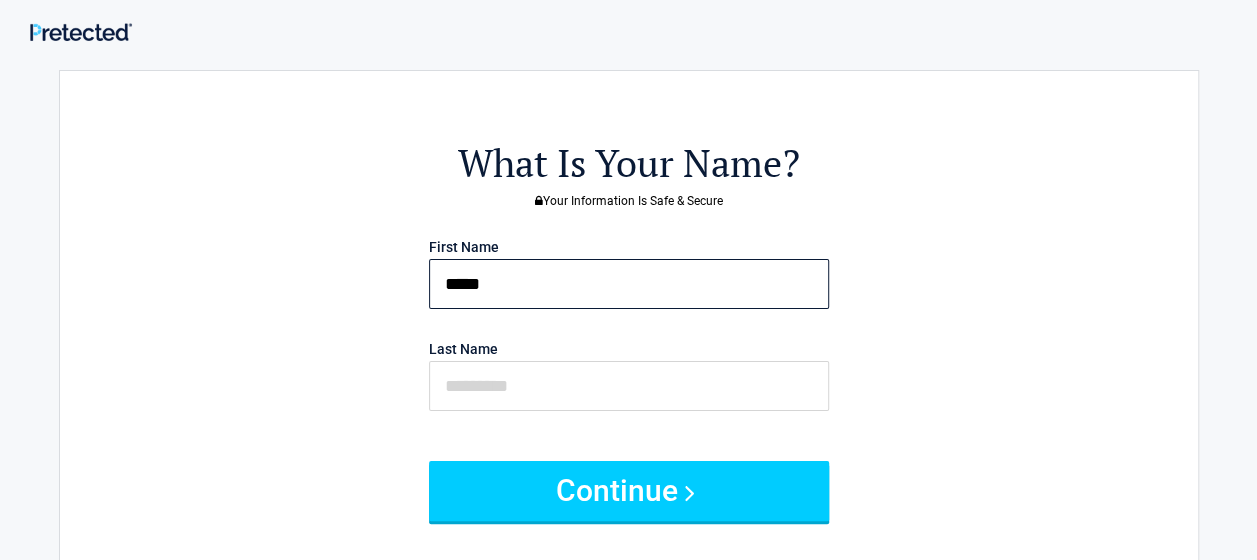 type on "*****" 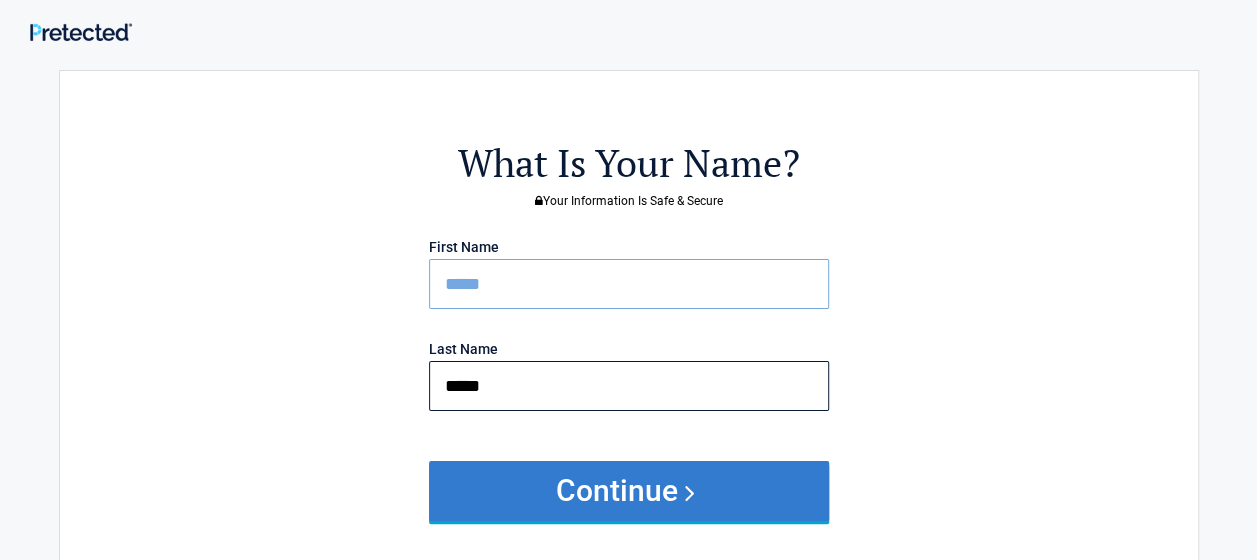type on "*****" 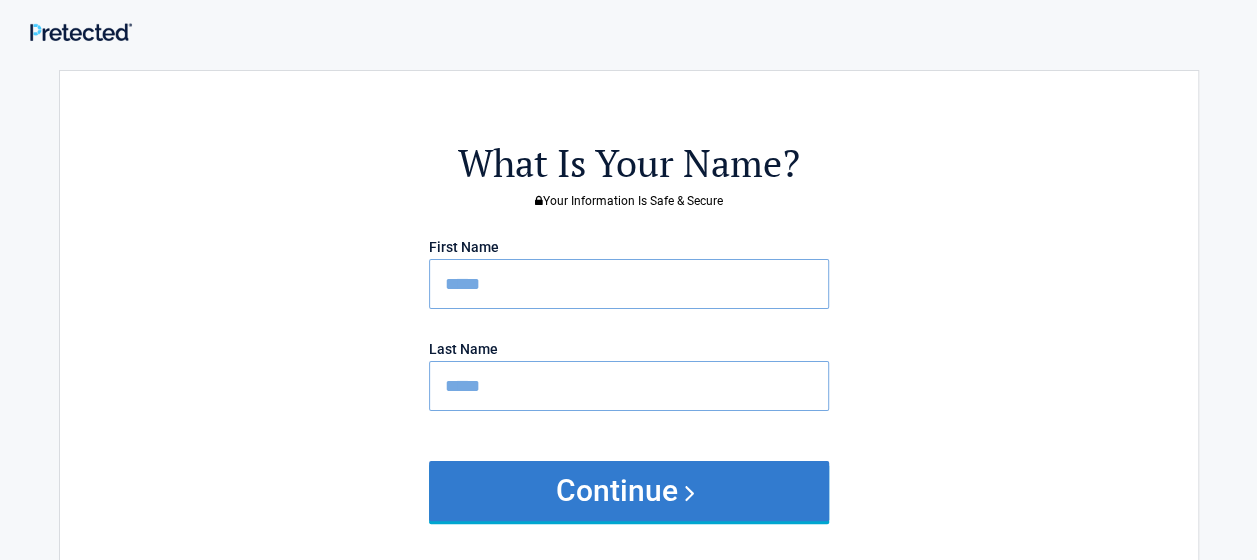 click on "Continue" at bounding box center [629, 491] 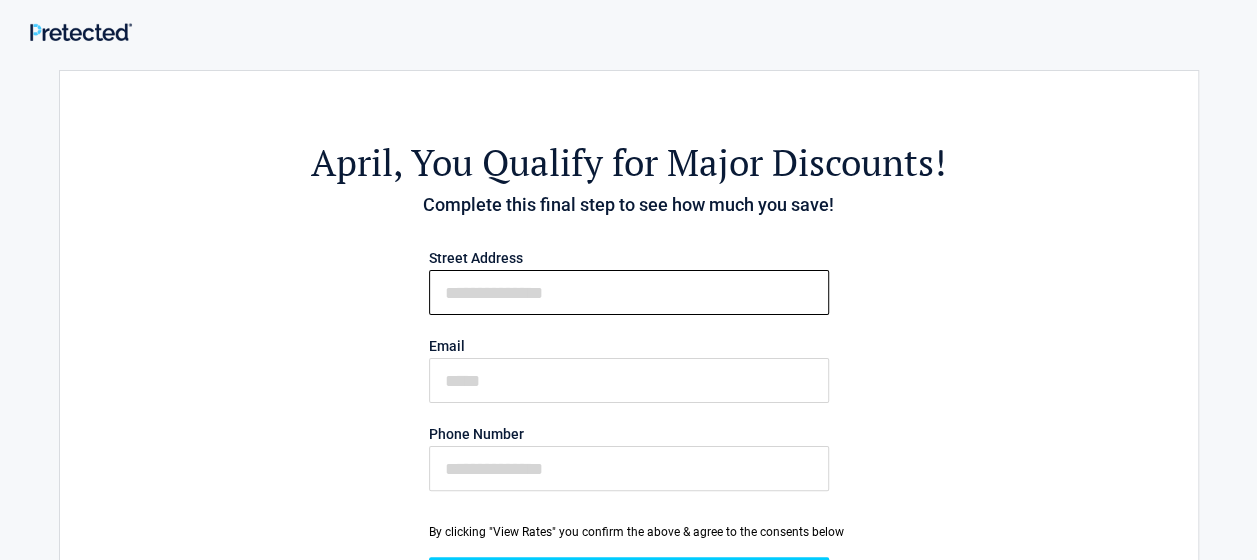 click on "First Name" at bounding box center (629, 292) 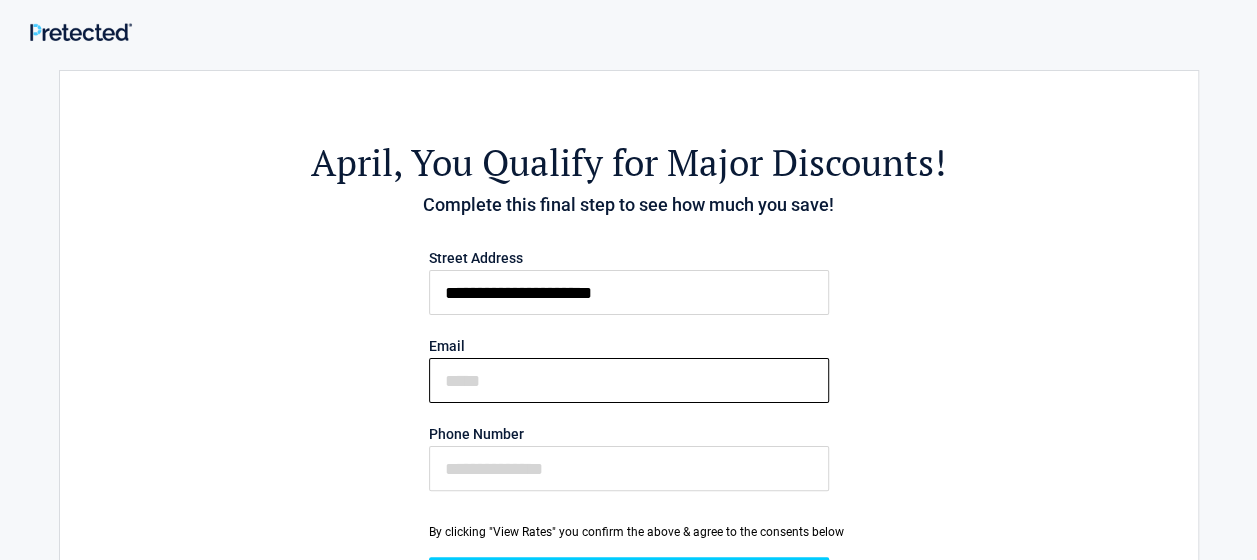 type on "**********" 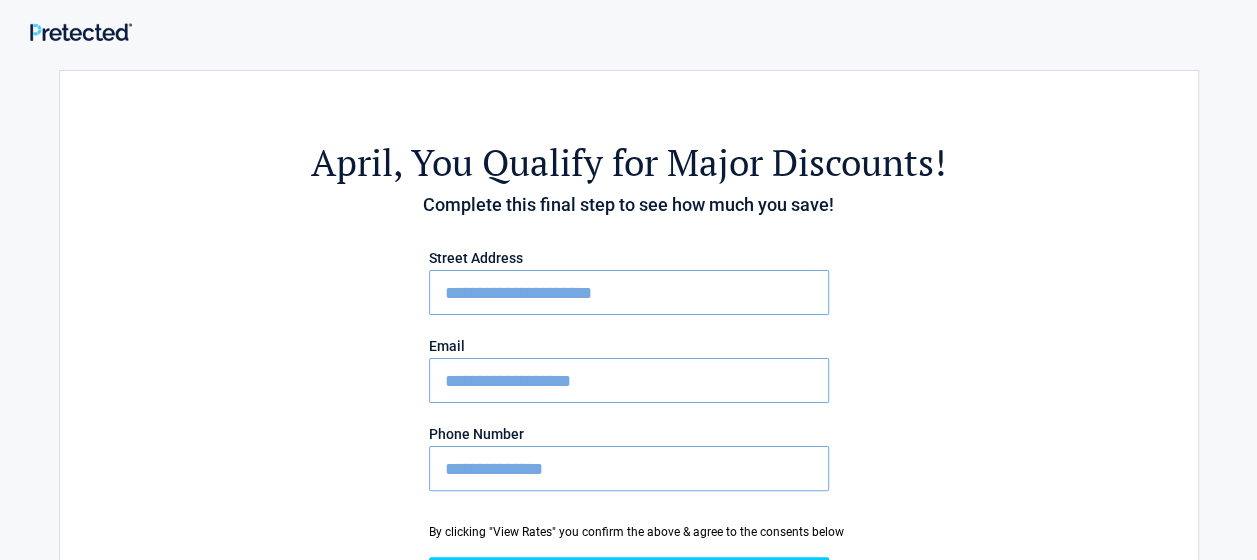 click on "**********" at bounding box center [629, 468] 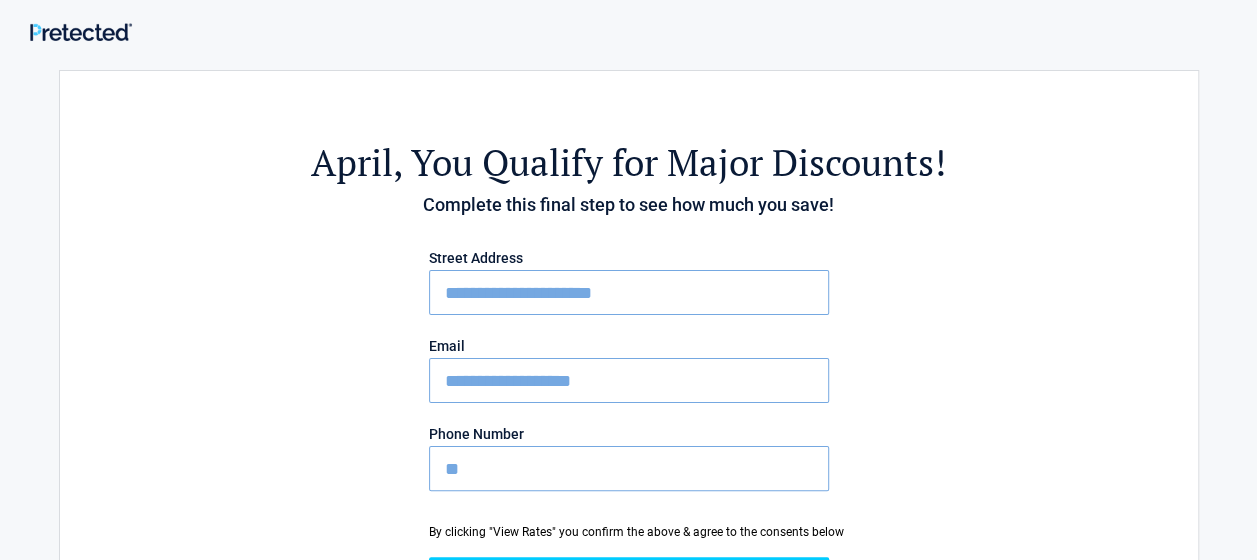 type on "*" 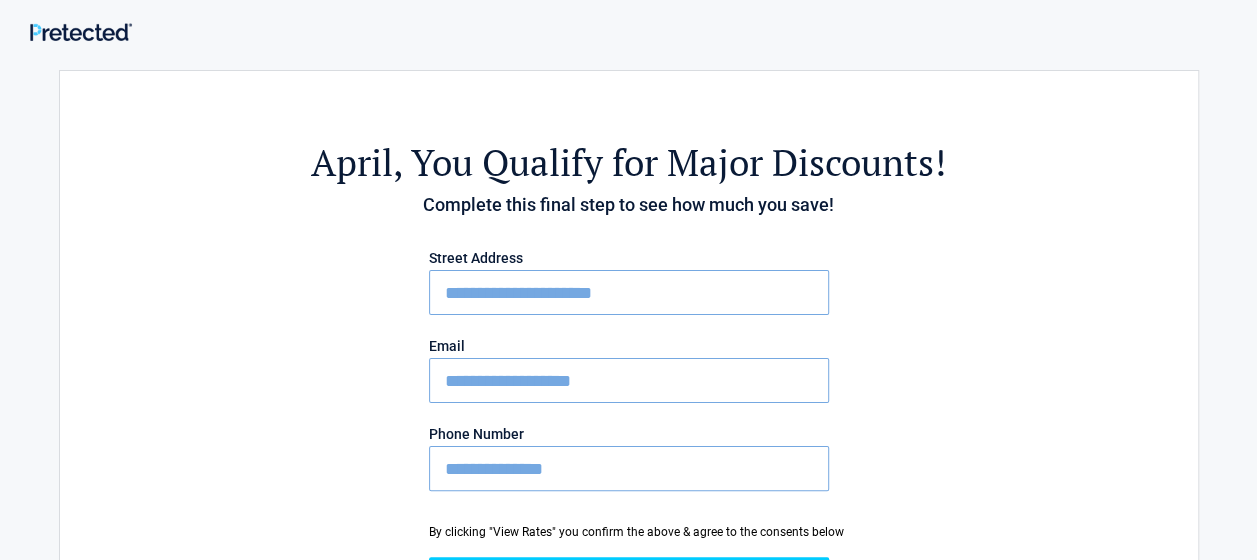 click on "**********" at bounding box center [629, 468] 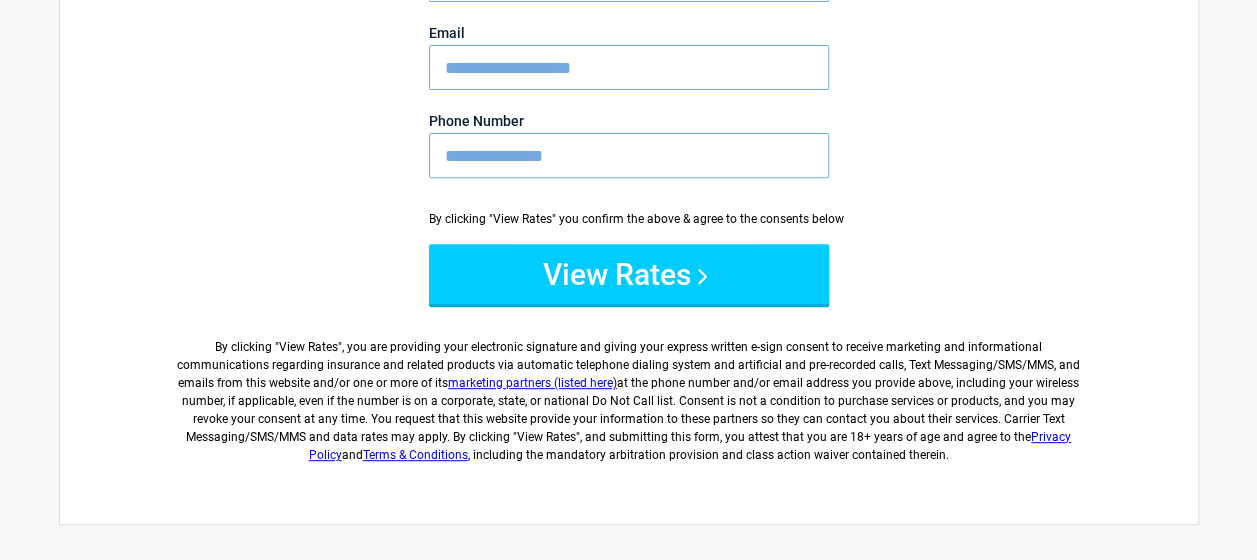scroll, scrollTop: 301, scrollLeft: 0, axis: vertical 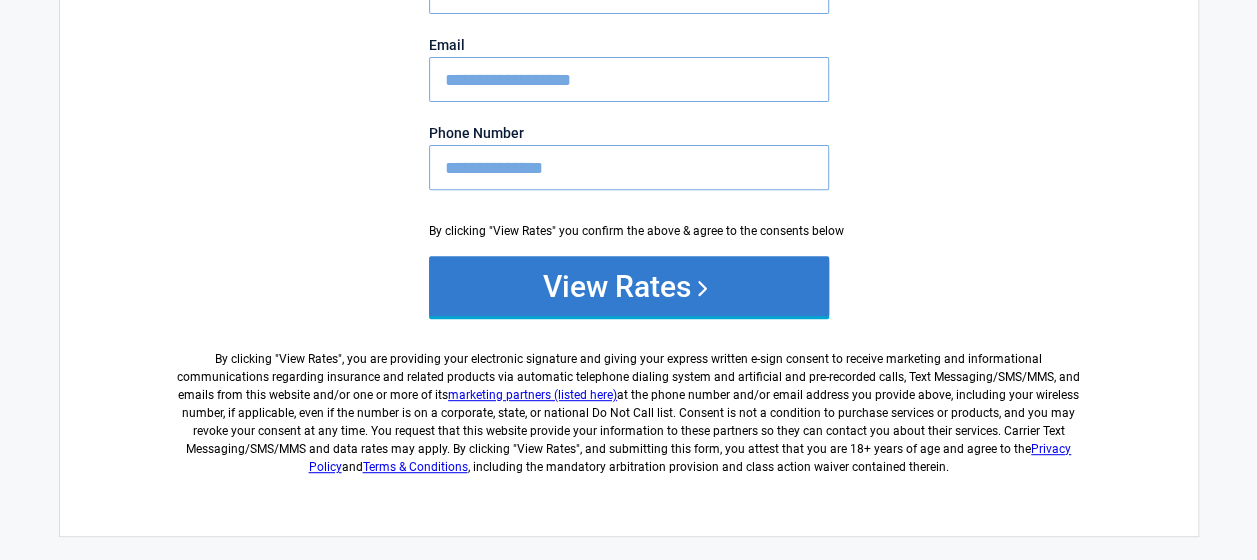 type on "**********" 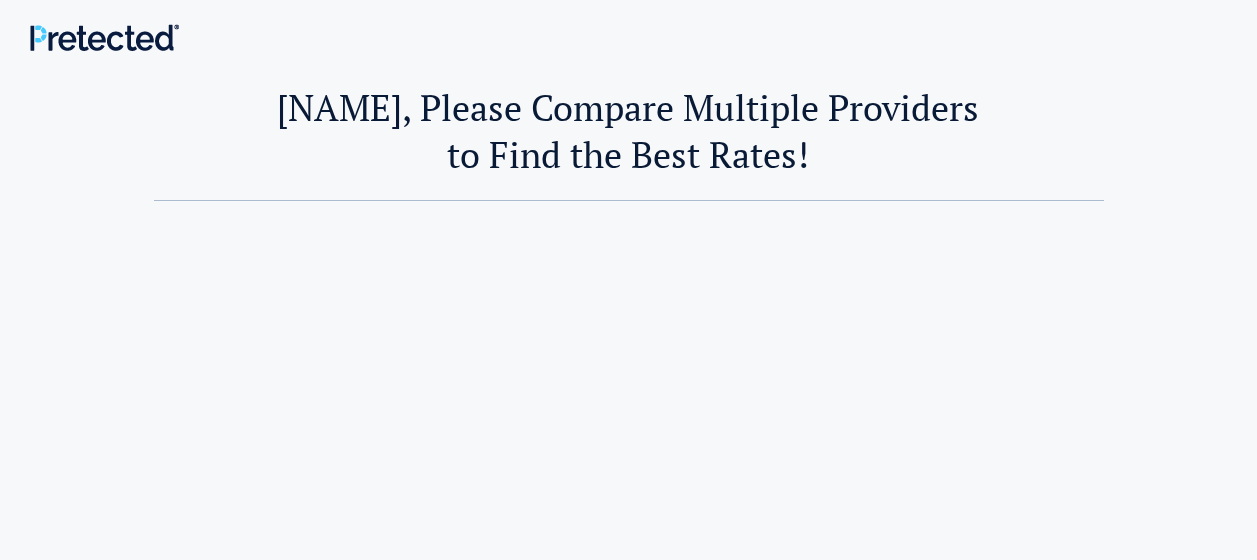 scroll, scrollTop: 0, scrollLeft: 0, axis: both 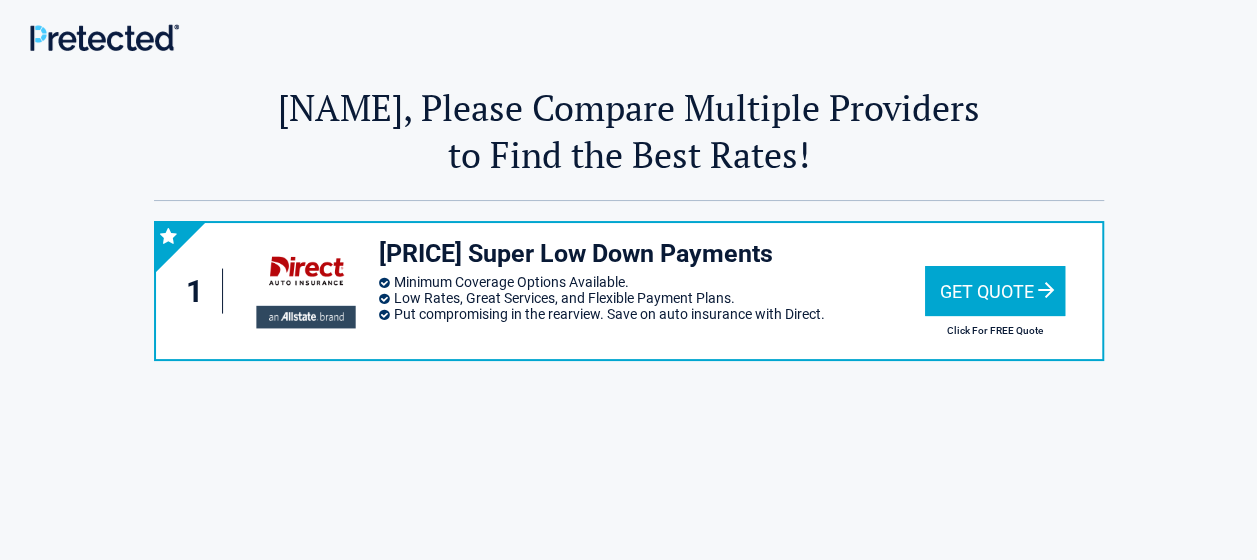 click on "Get Quote" at bounding box center [995, 291] 